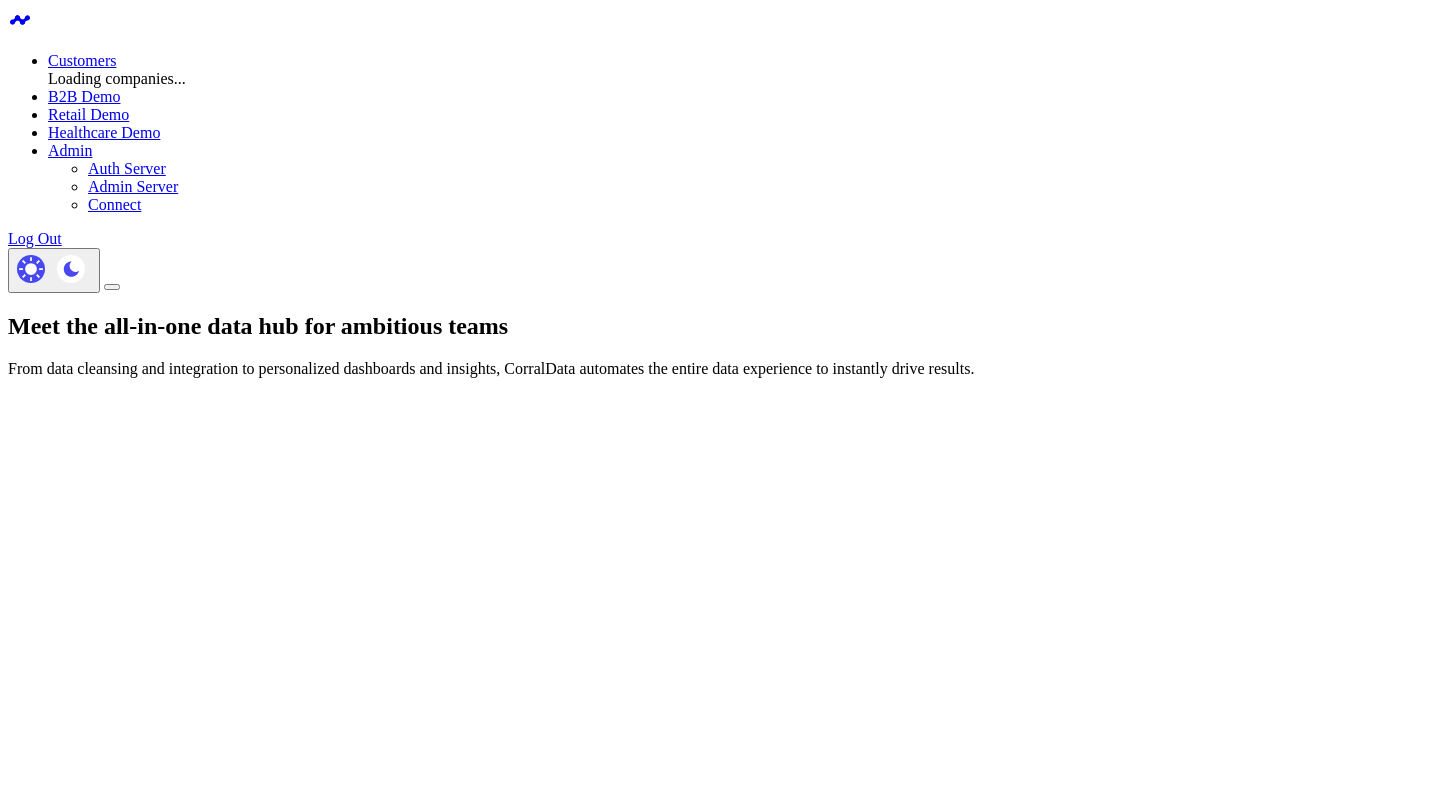 scroll, scrollTop: 0, scrollLeft: 0, axis: both 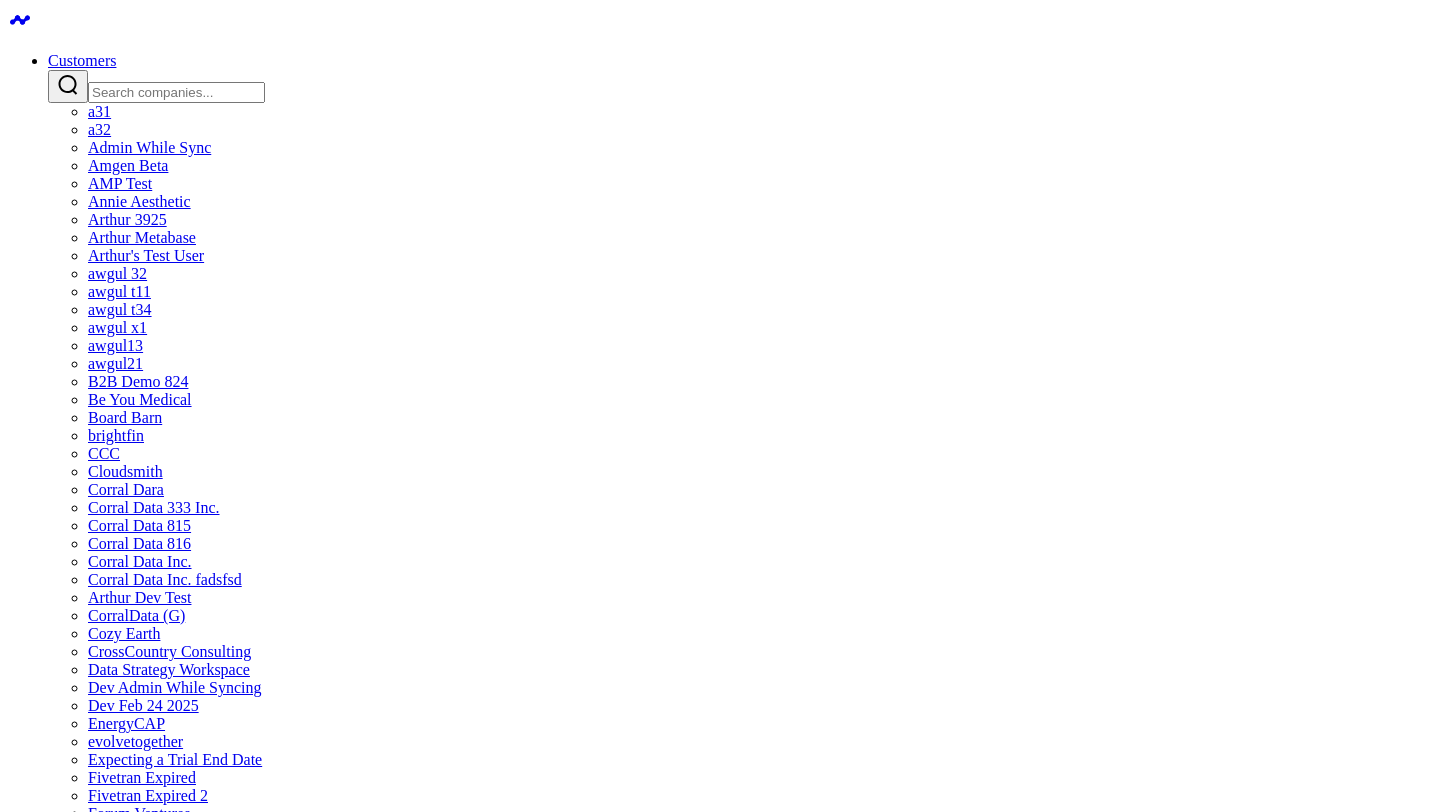 click on "Retail Demo" at bounding box center (88, 1875) 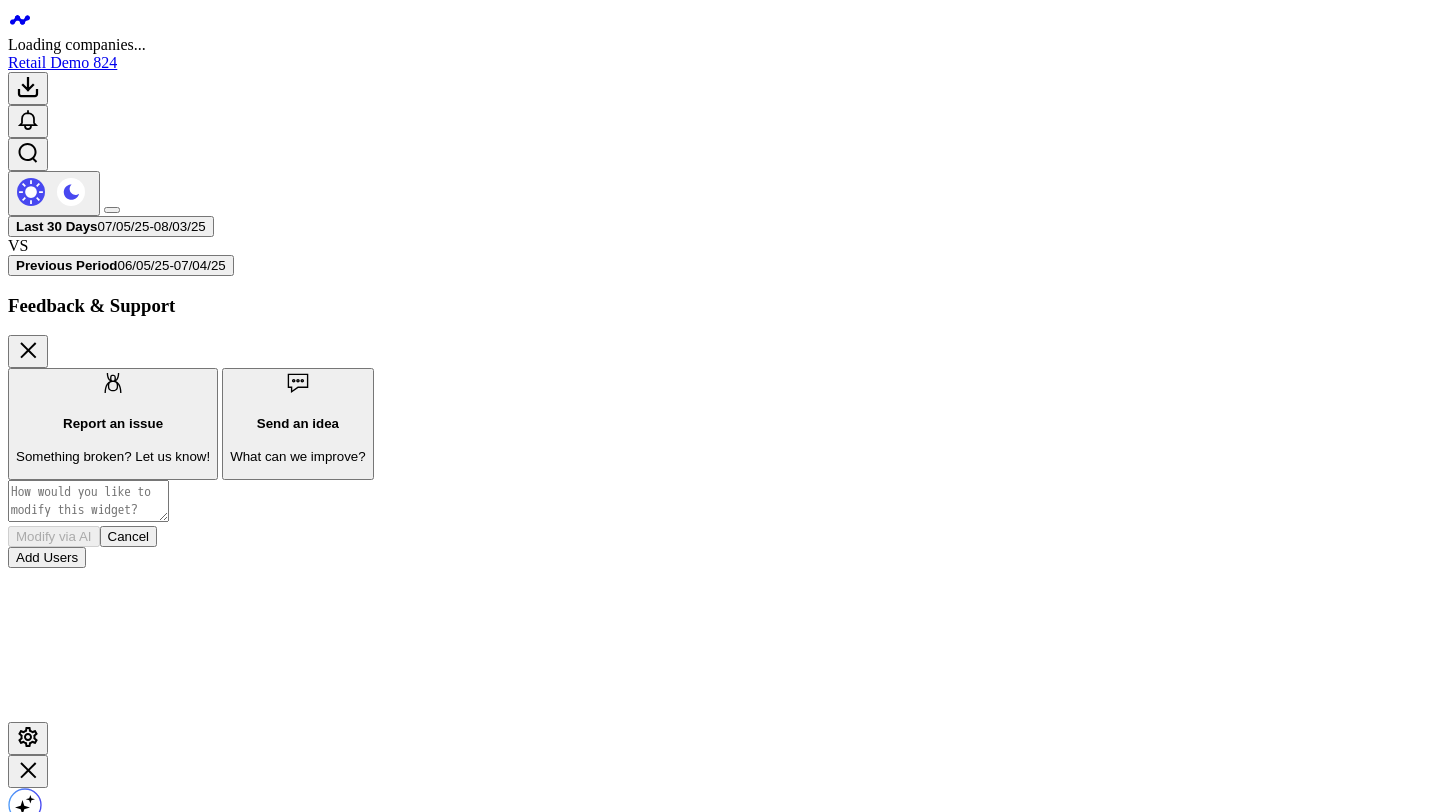 scroll, scrollTop: 0, scrollLeft: 0, axis: both 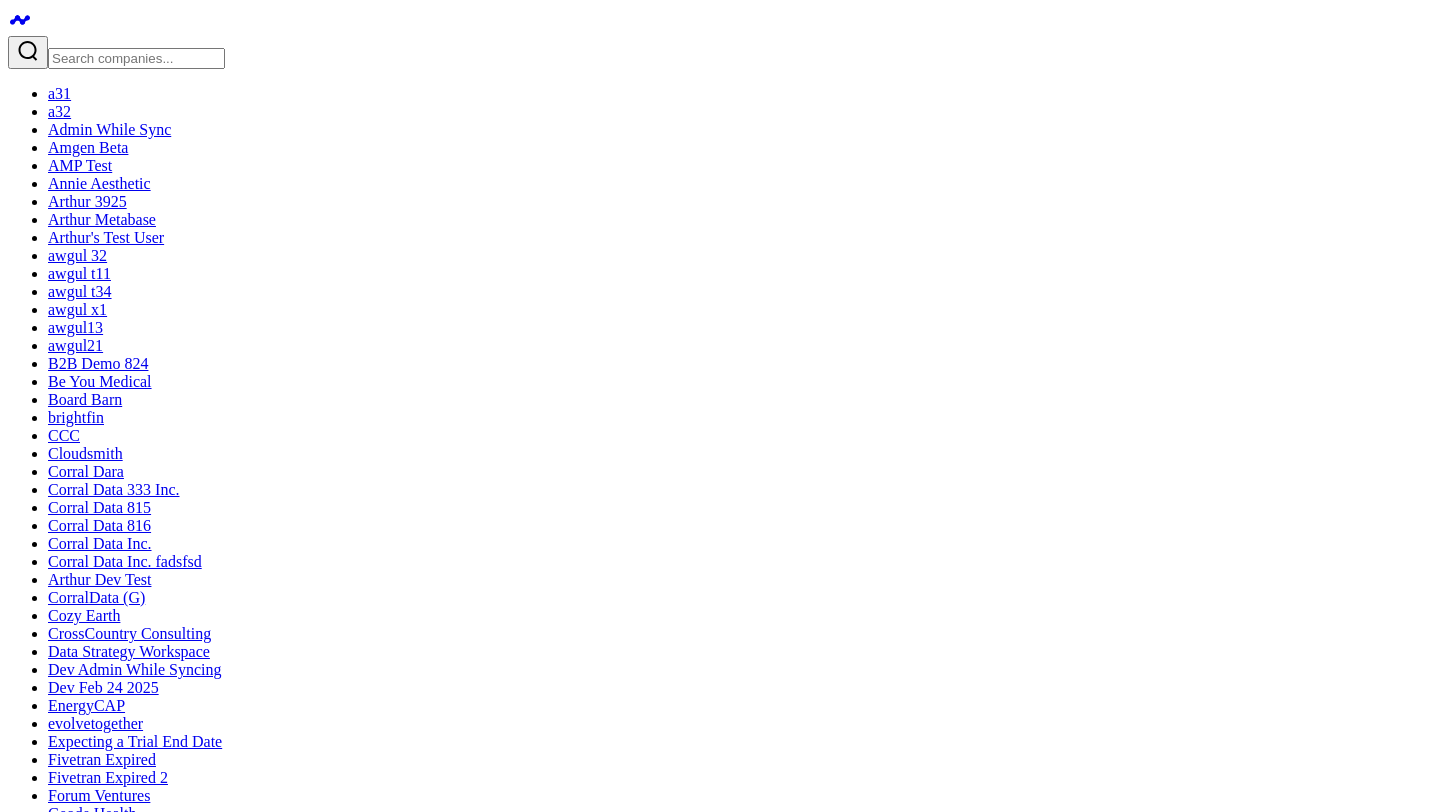 click on "Be You Medical" at bounding box center (100, 381) 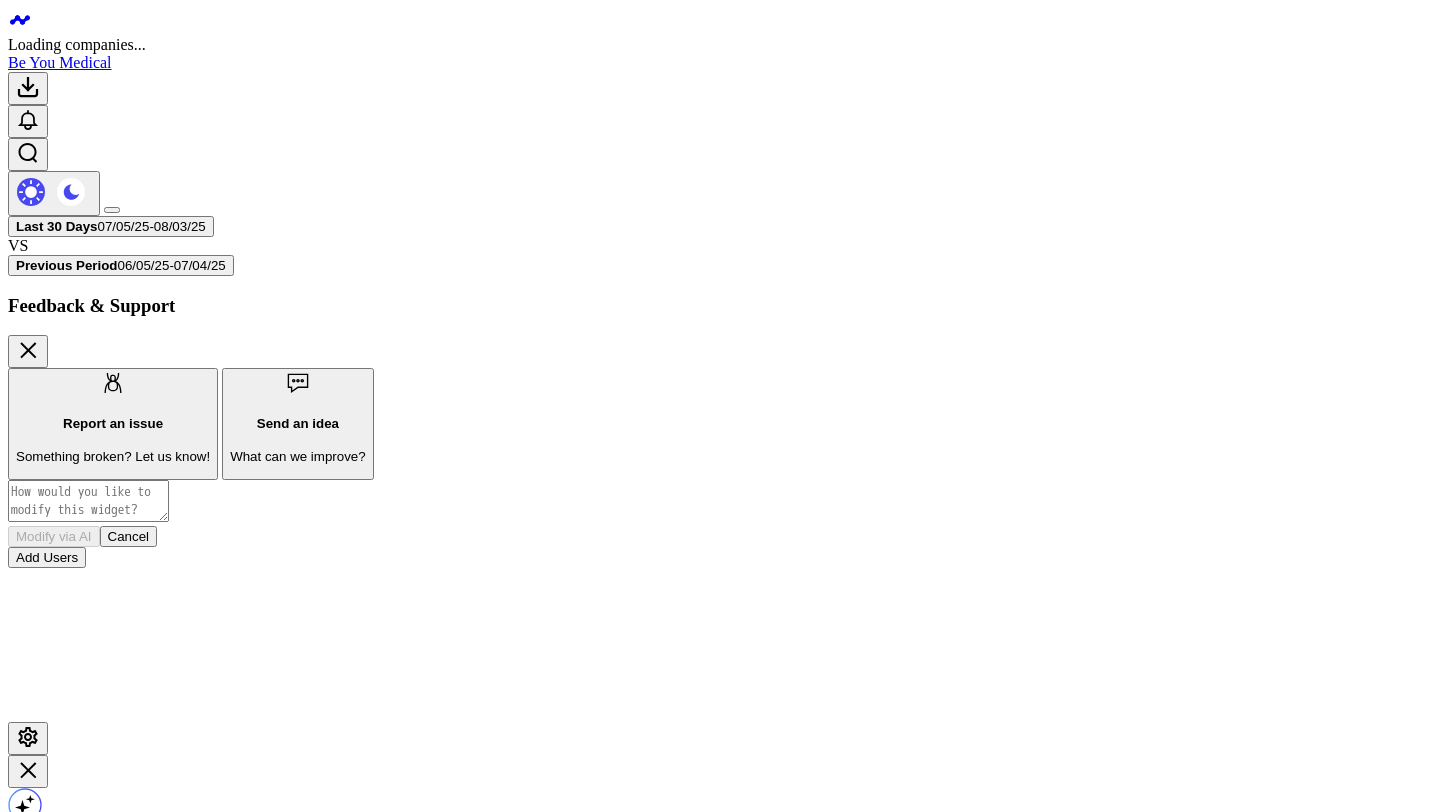 scroll, scrollTop: 0, scrollLeft: 0, axis: both 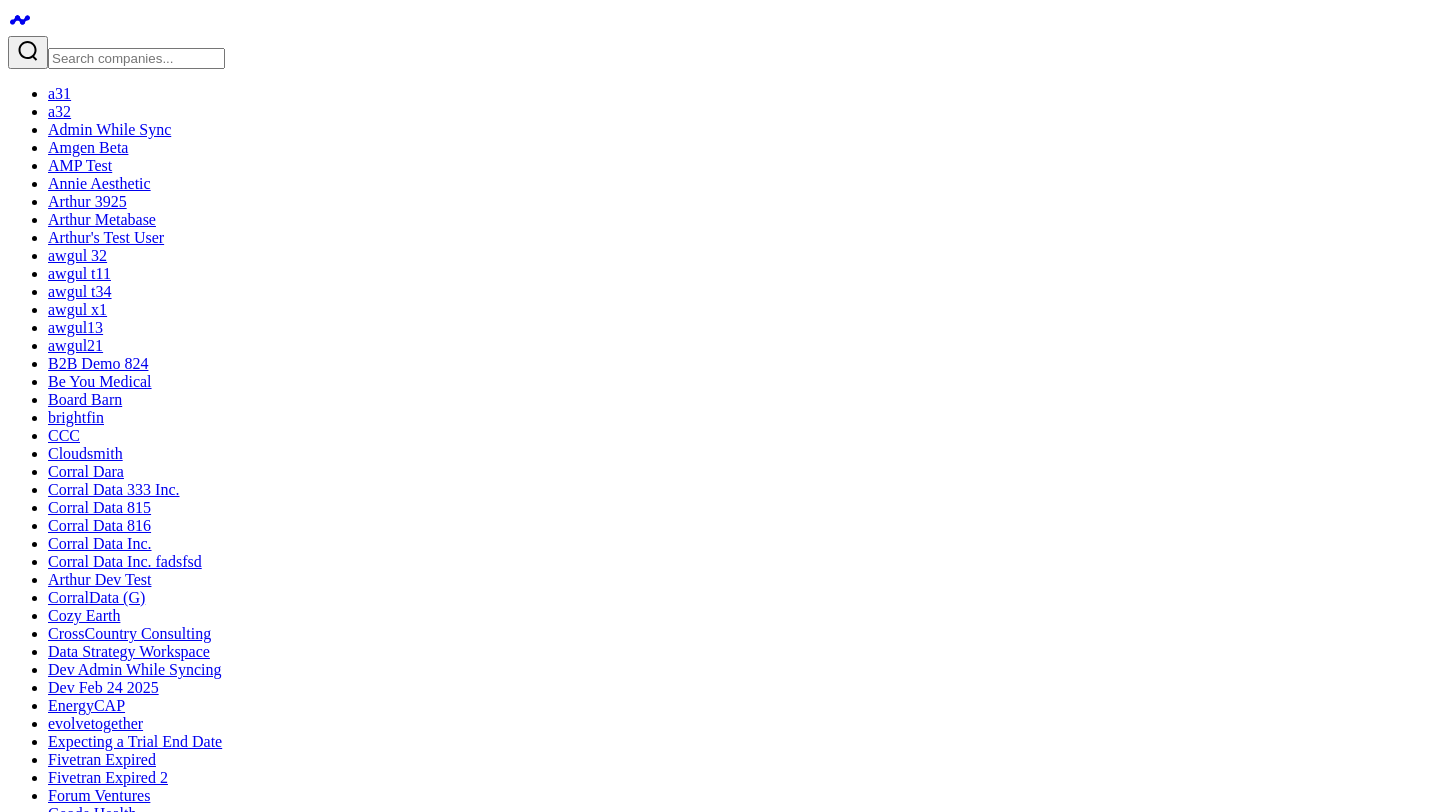 click 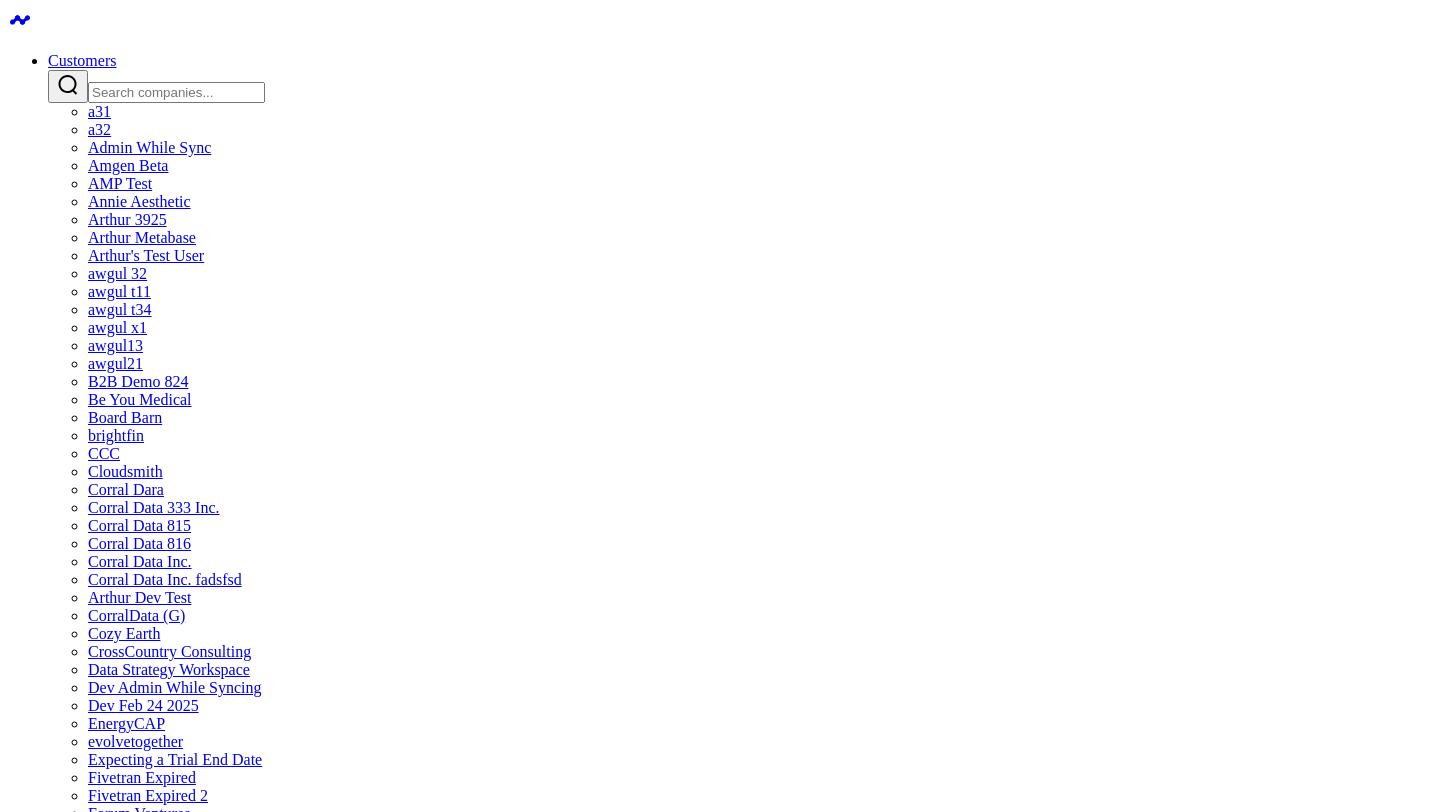 scroll, scrollTop: 0, scrollLeft: 0, axis: both 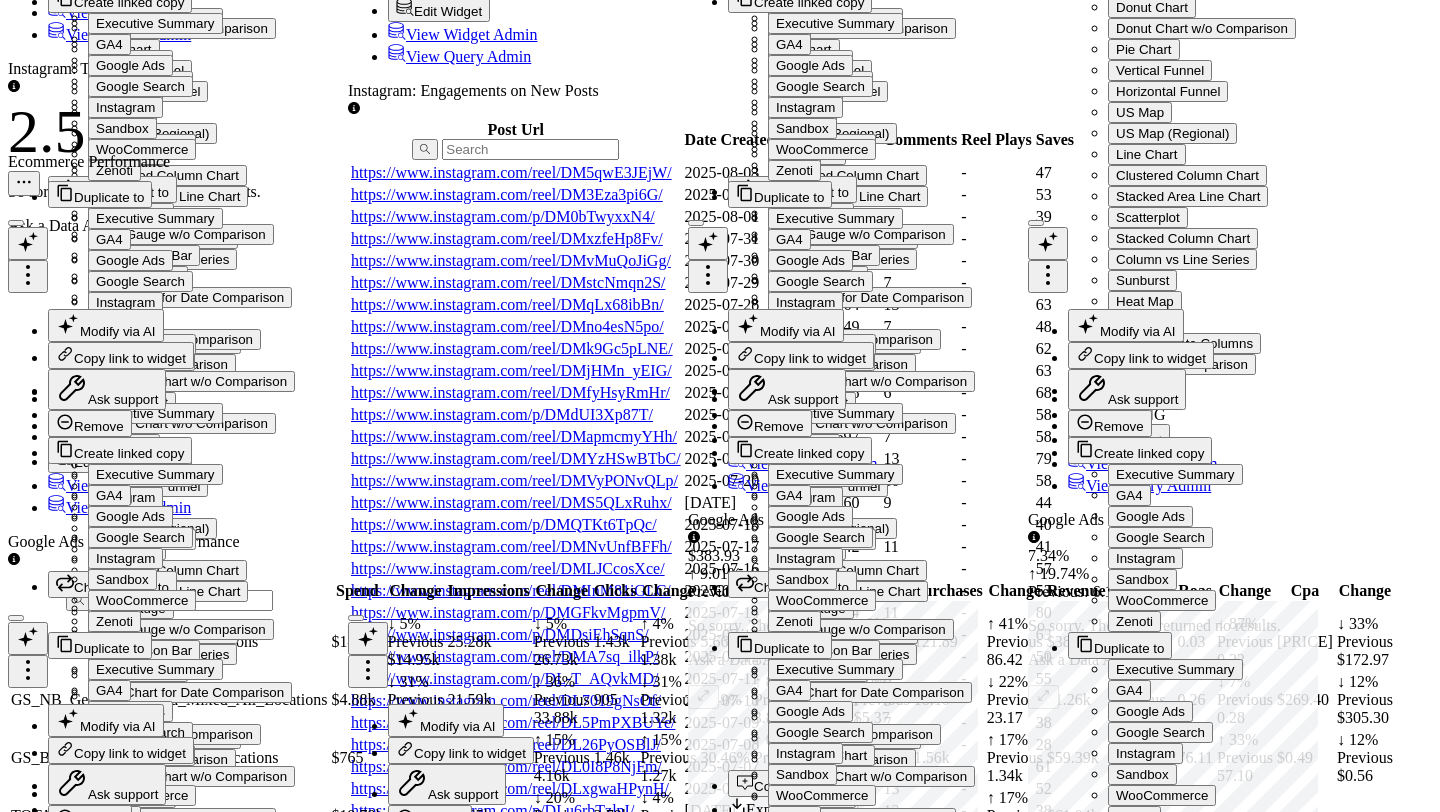 click on "brightfin" at bounding box center [76, -9730] 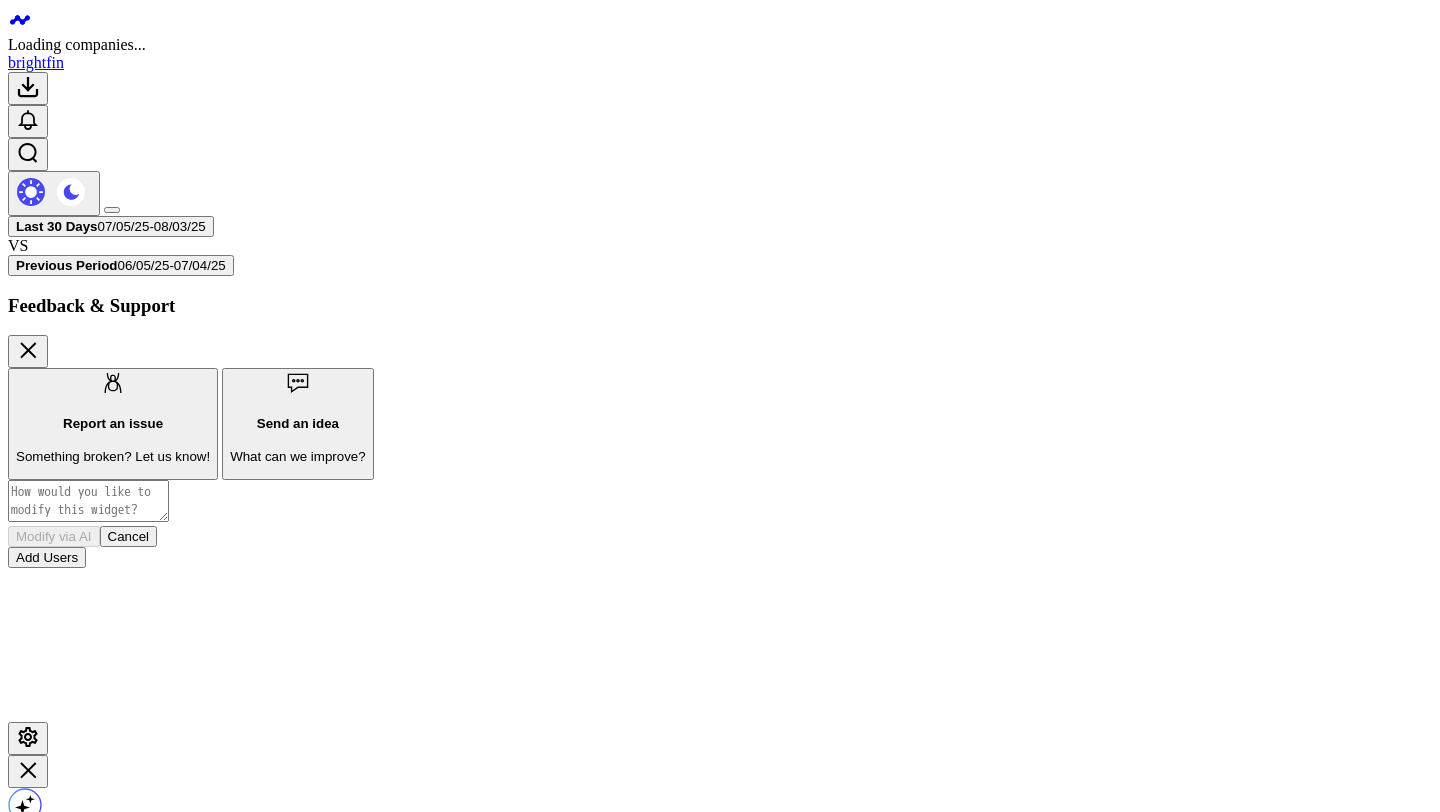 scroll, scrollTop: 0, scrollLeft: 0, axis: both 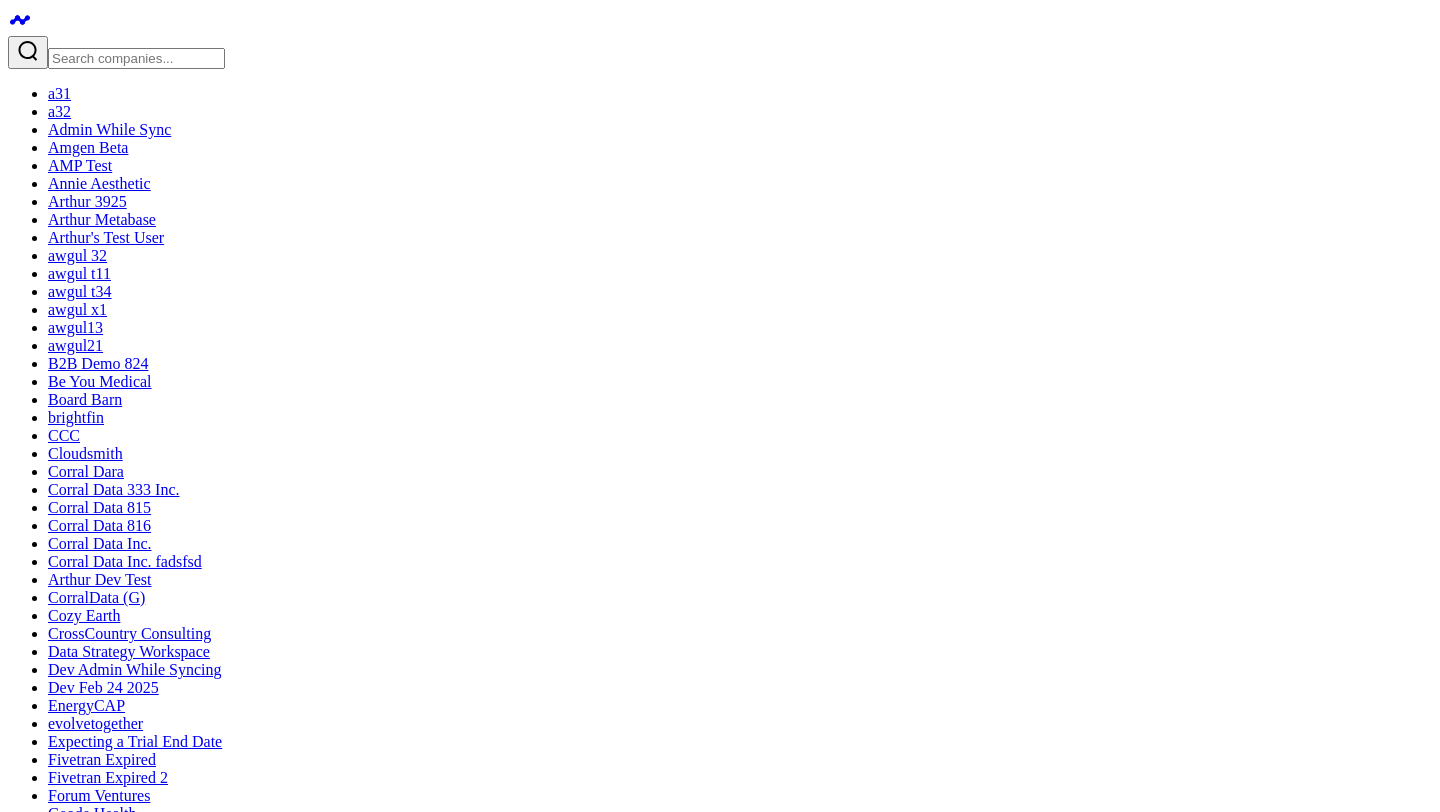 click on "Sandbox" at bounding box center [760, 2392] 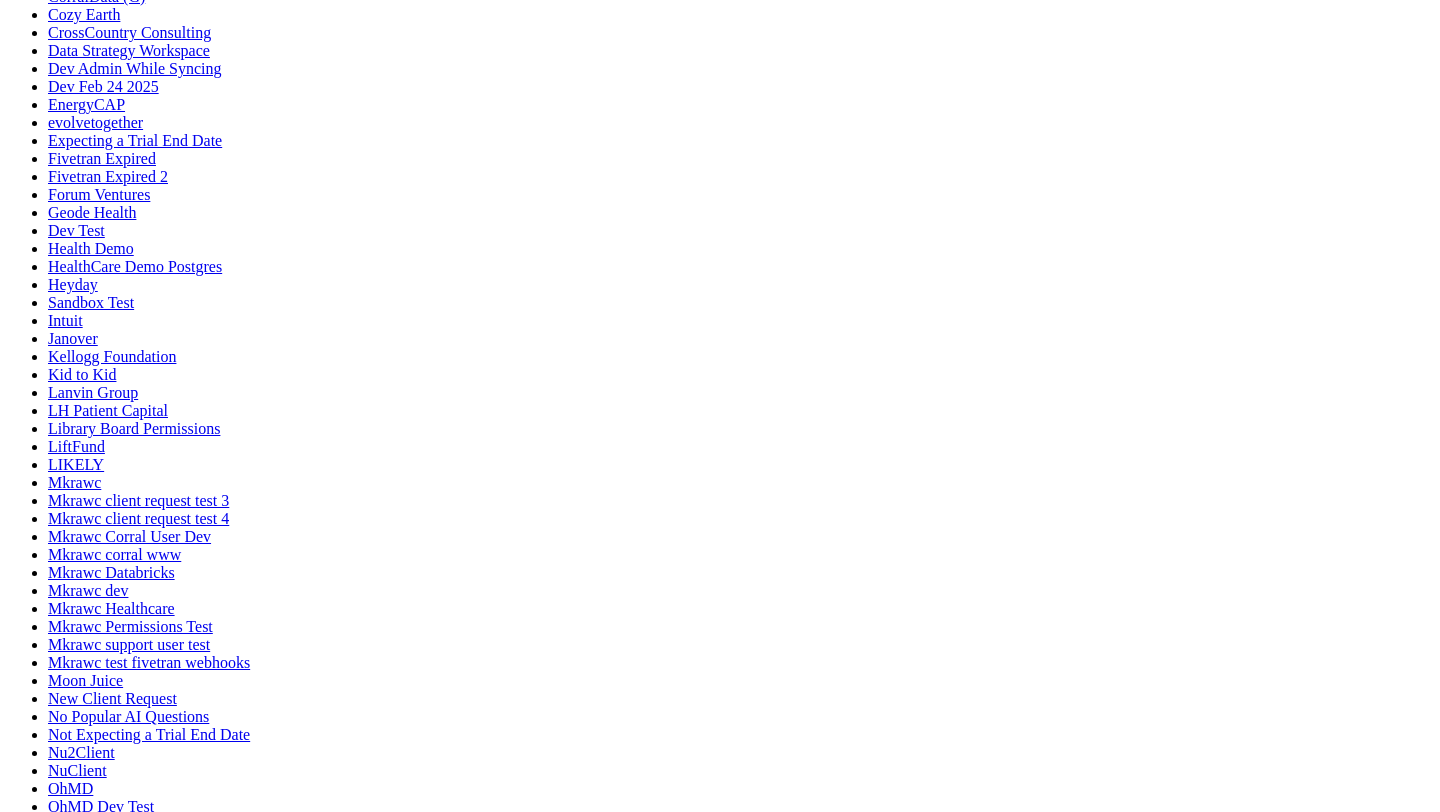scroll, scrollTop: 975, scrollLeft: 0, axis: vertical 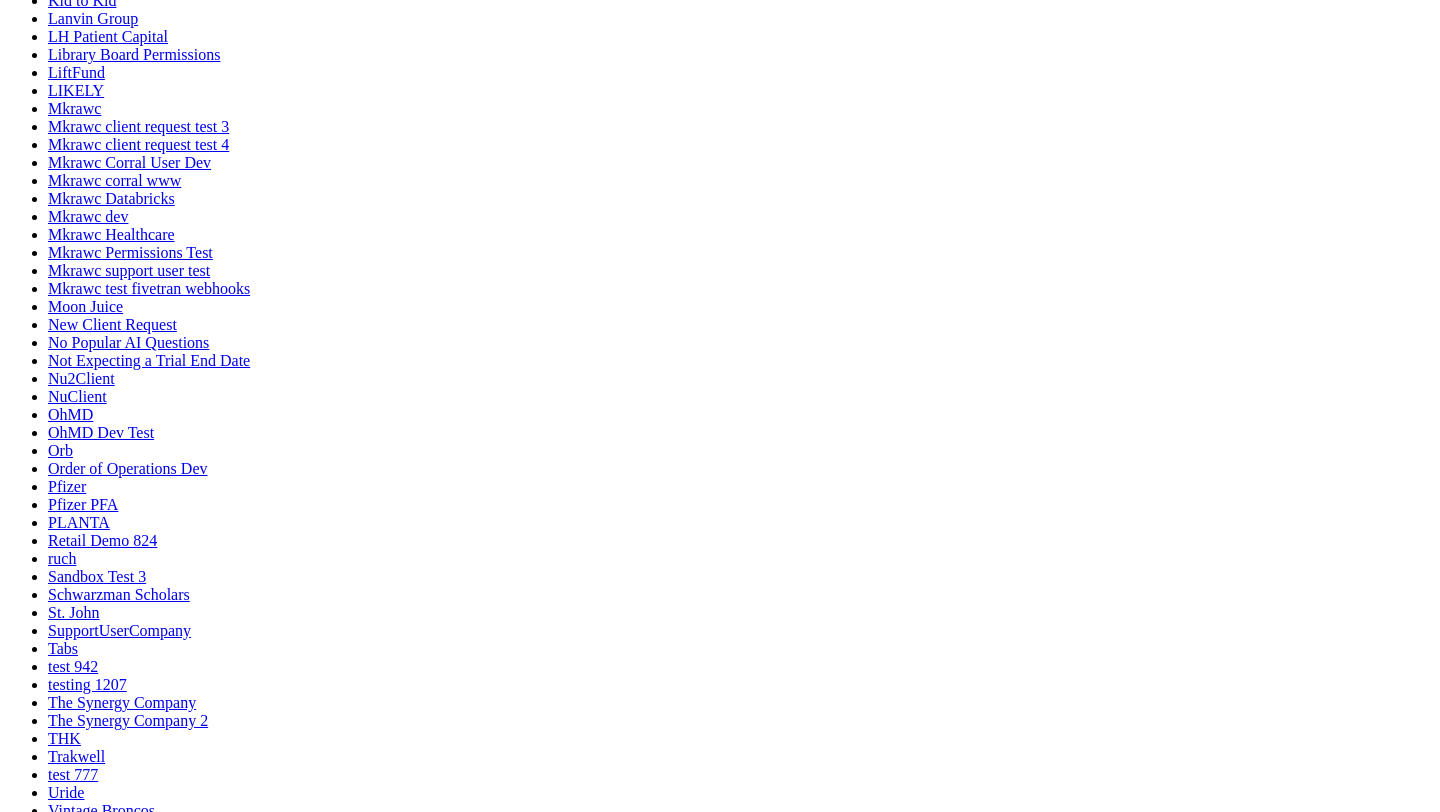 click on "Kid to Kid" at bounding box center [82, 0] 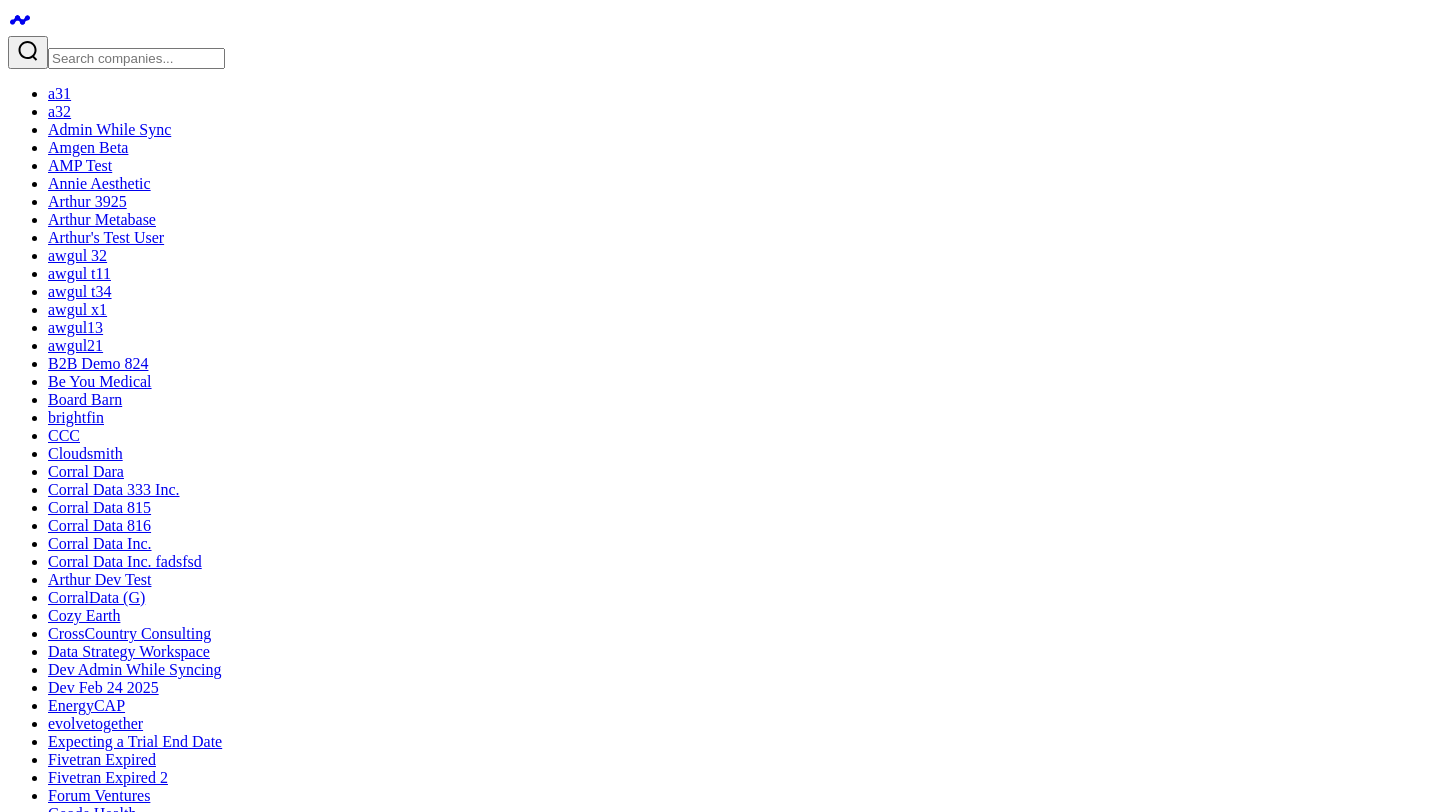 scroll, scrollTop: 0, scrollLeft: 0, axis: both 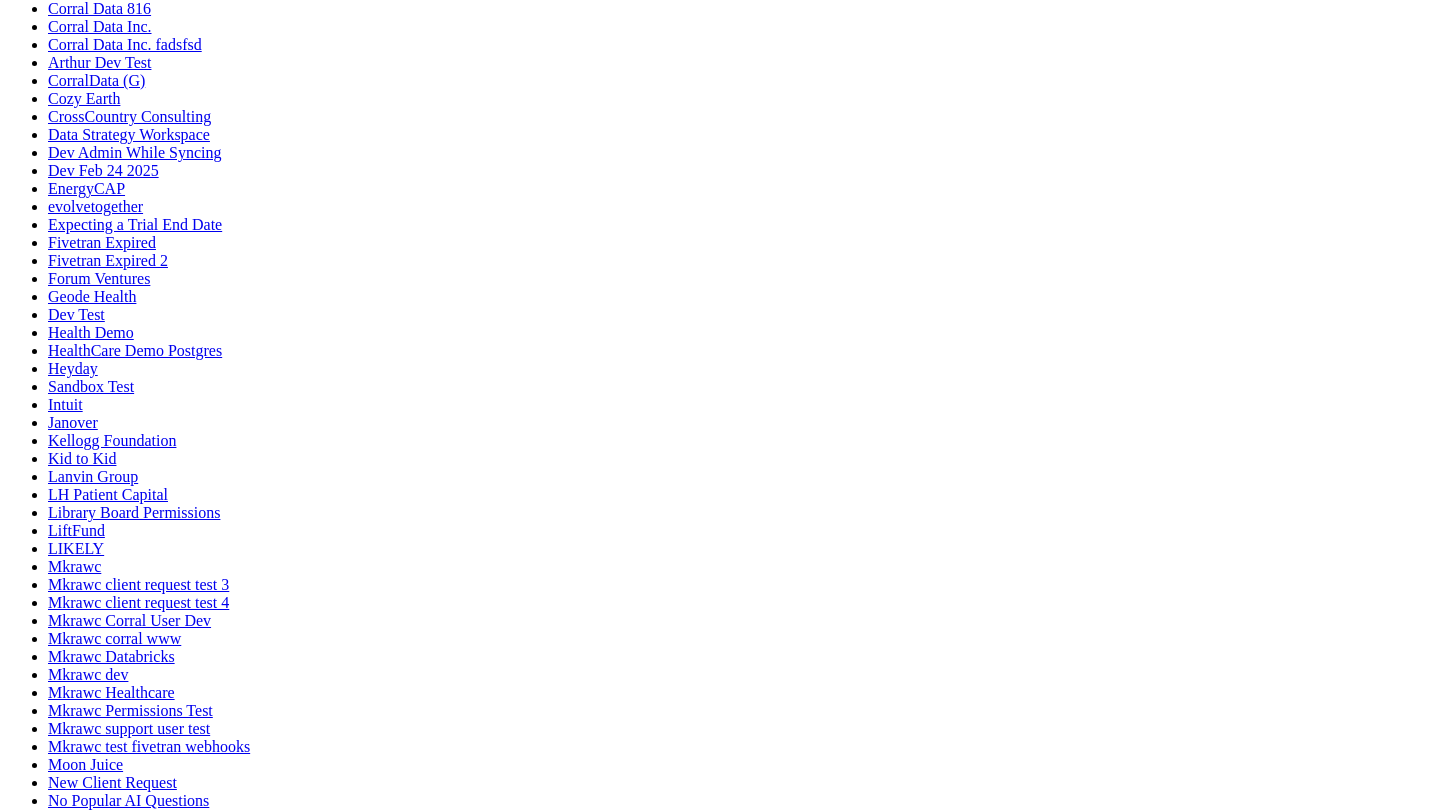 click on "TEST: Build Exec Summary" at bounding box center (138, 2954) 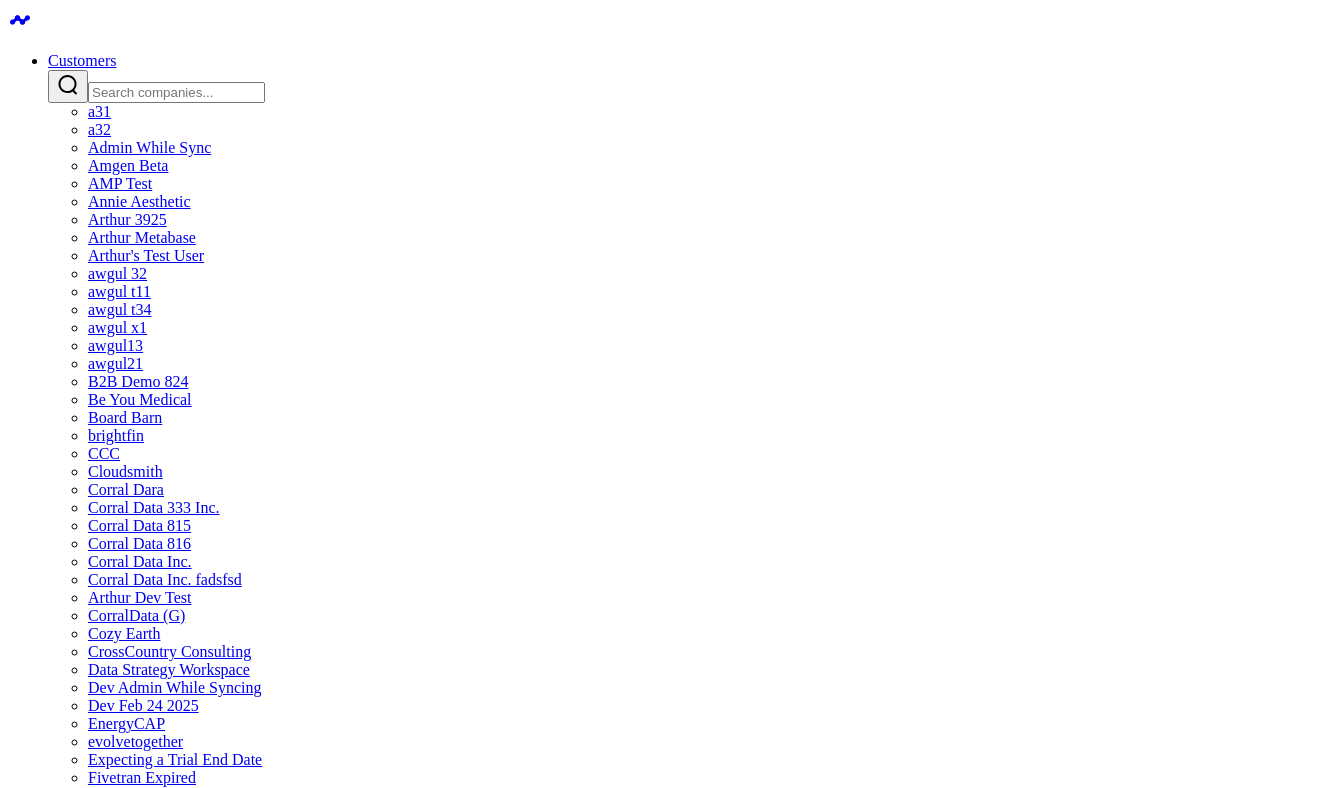 scroll, scrollTop: 0, scrollLeft: 0, axis: both 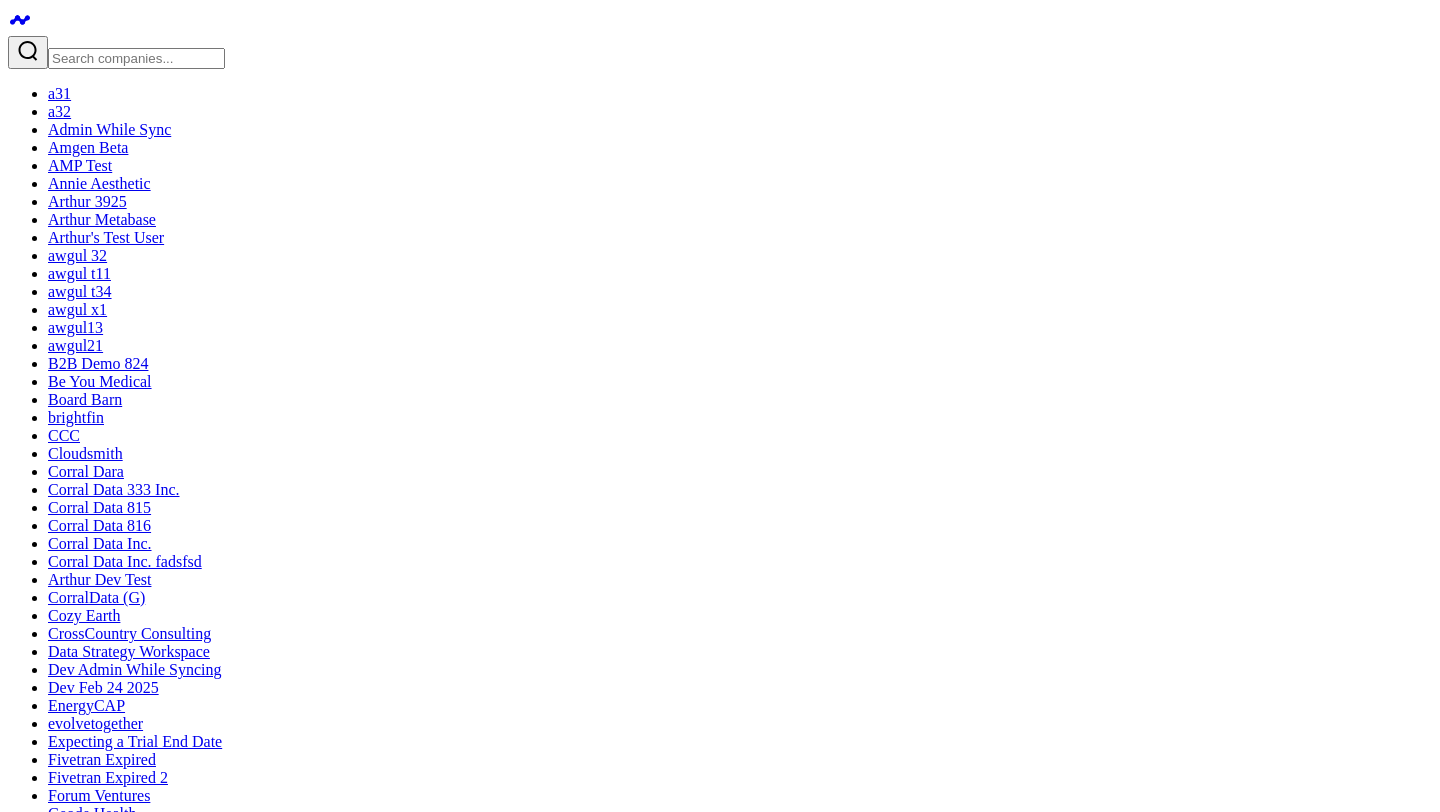 click 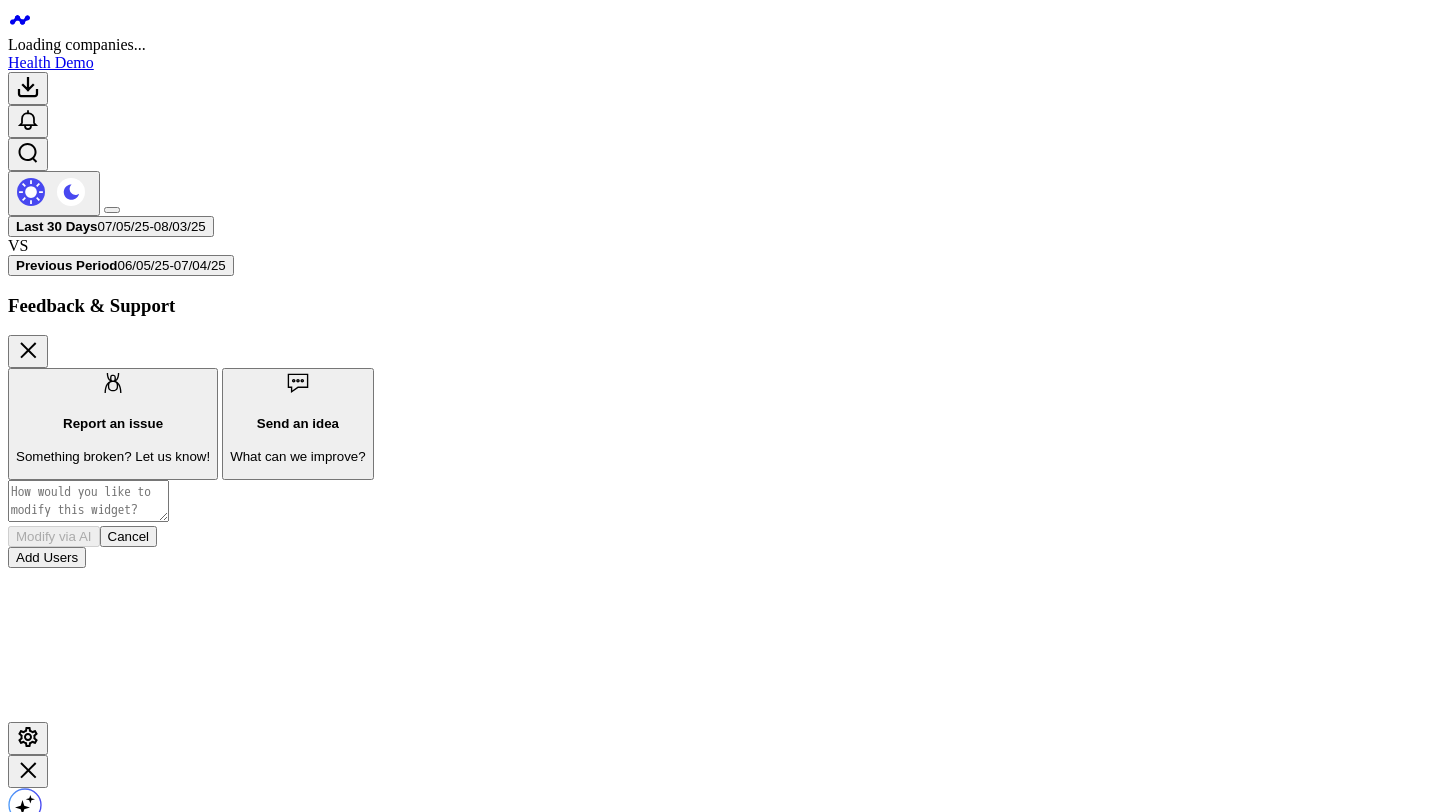 scroll, scrollTop: 0, scrollLeft: 0, axis: both 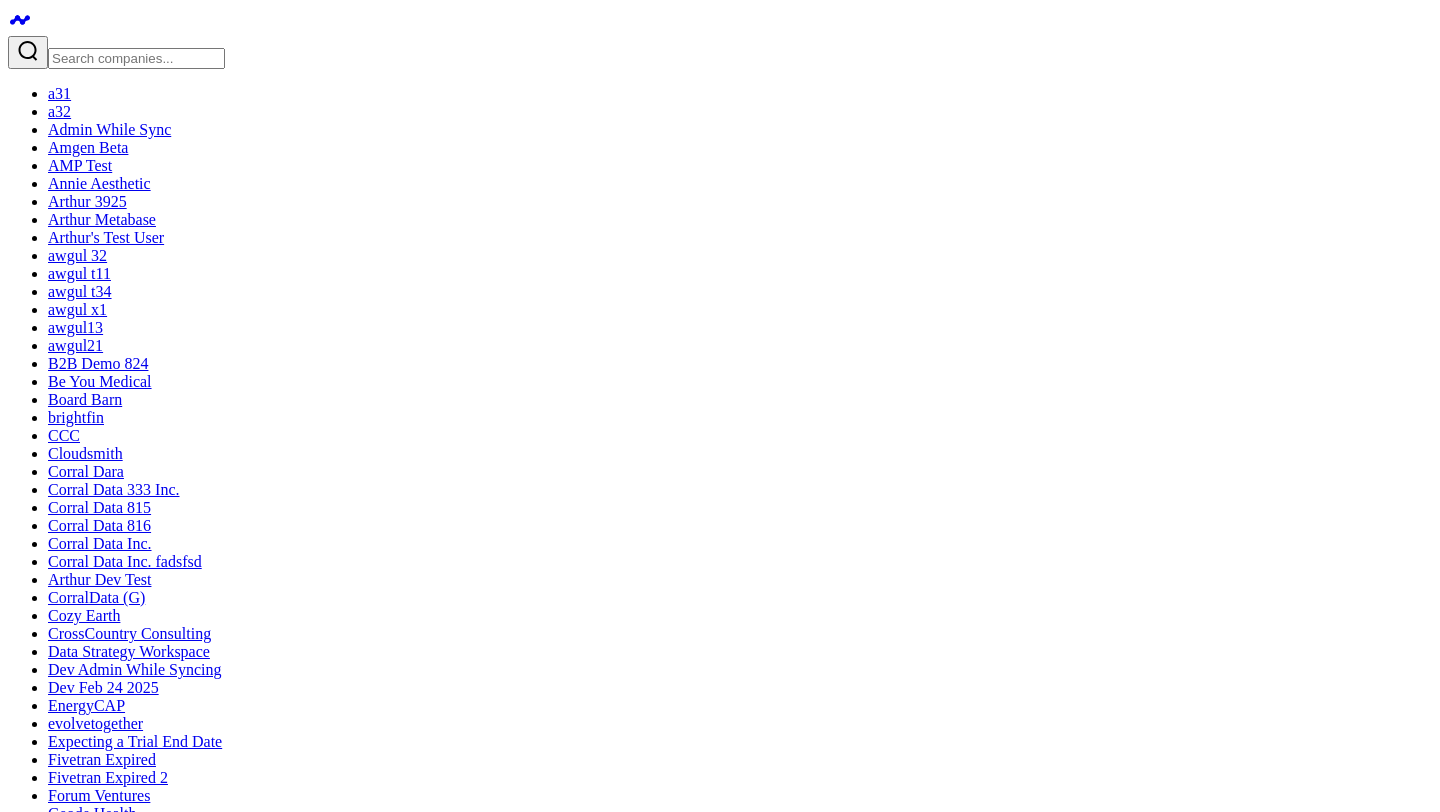click 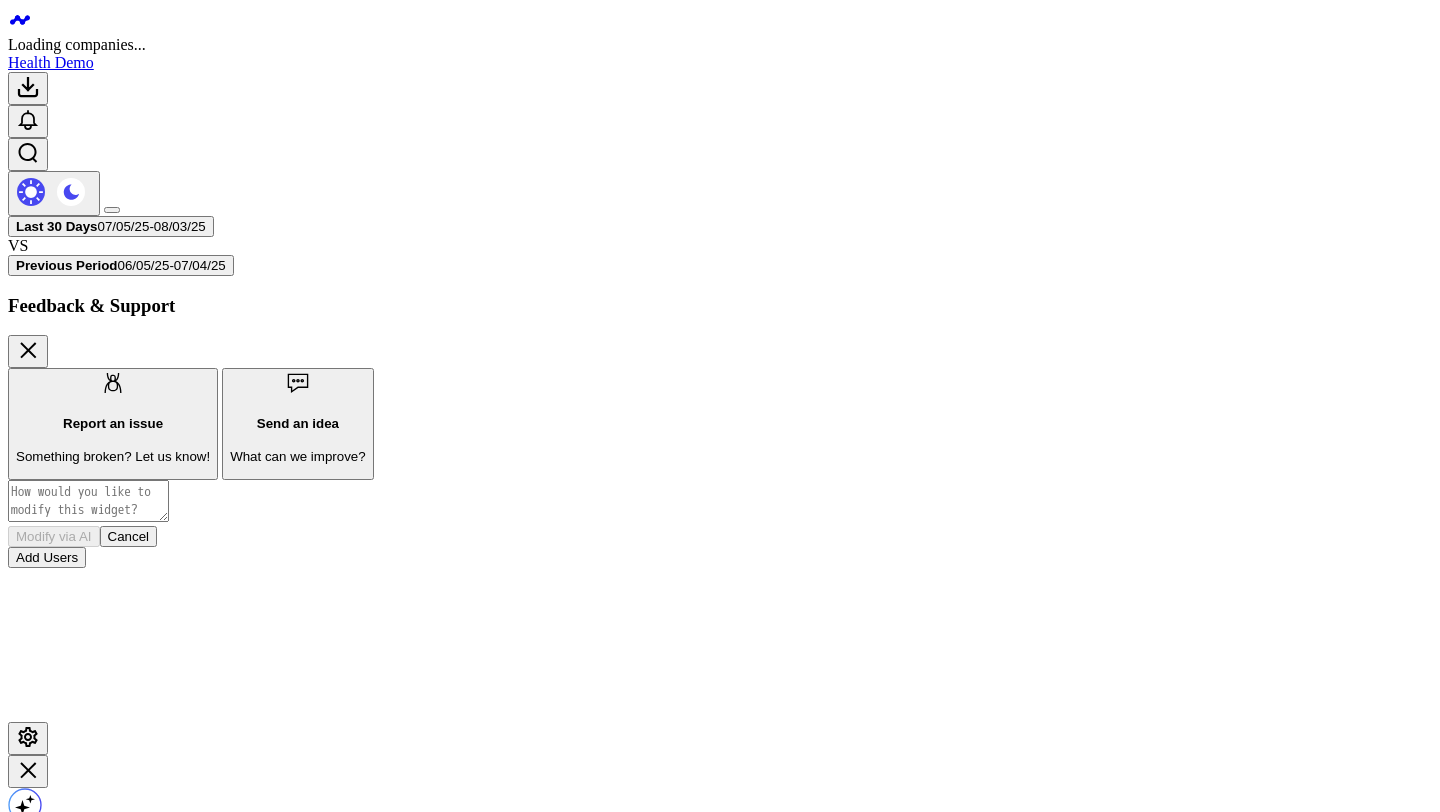 scroll, scrollTop: 0, scrollLeft: 0, axis: both 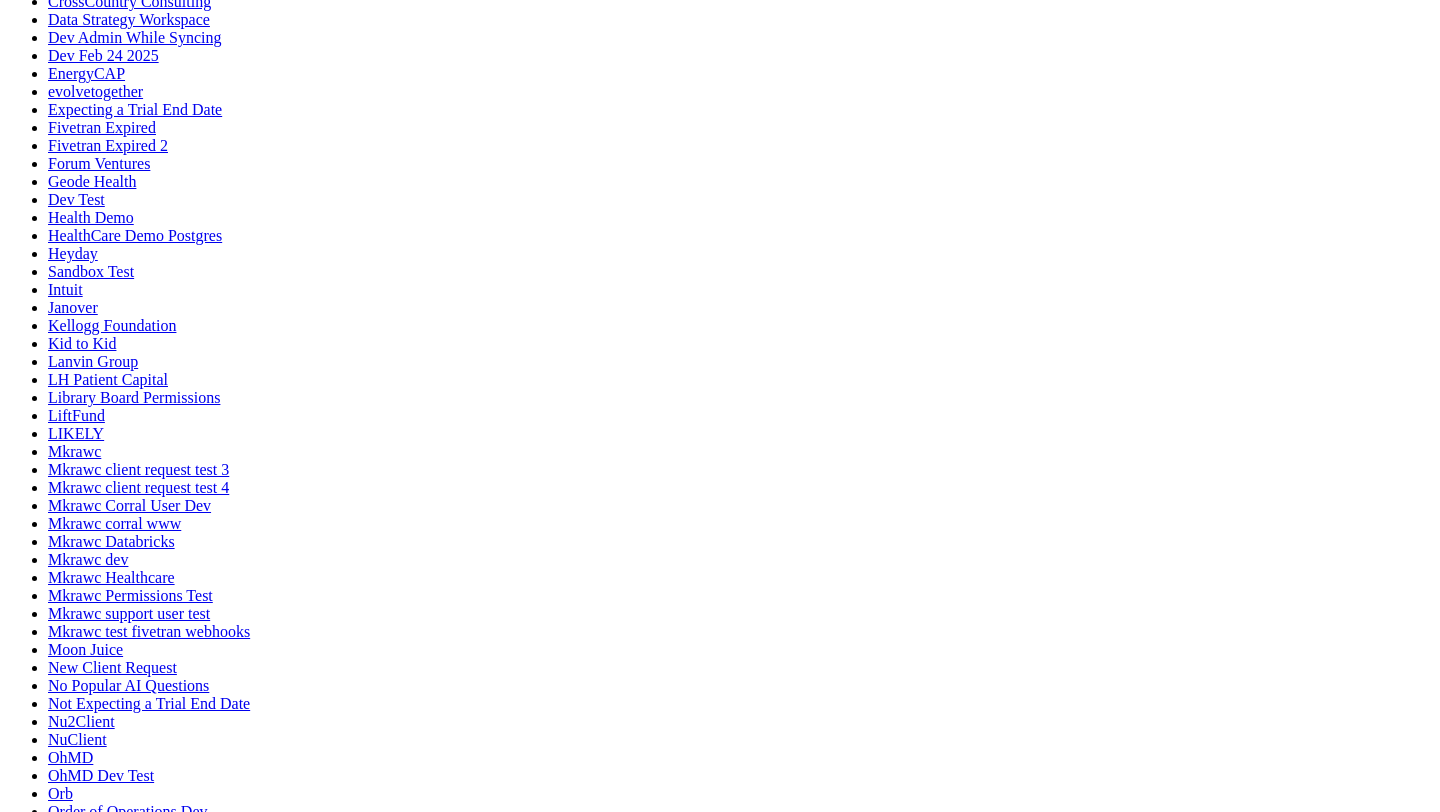 click 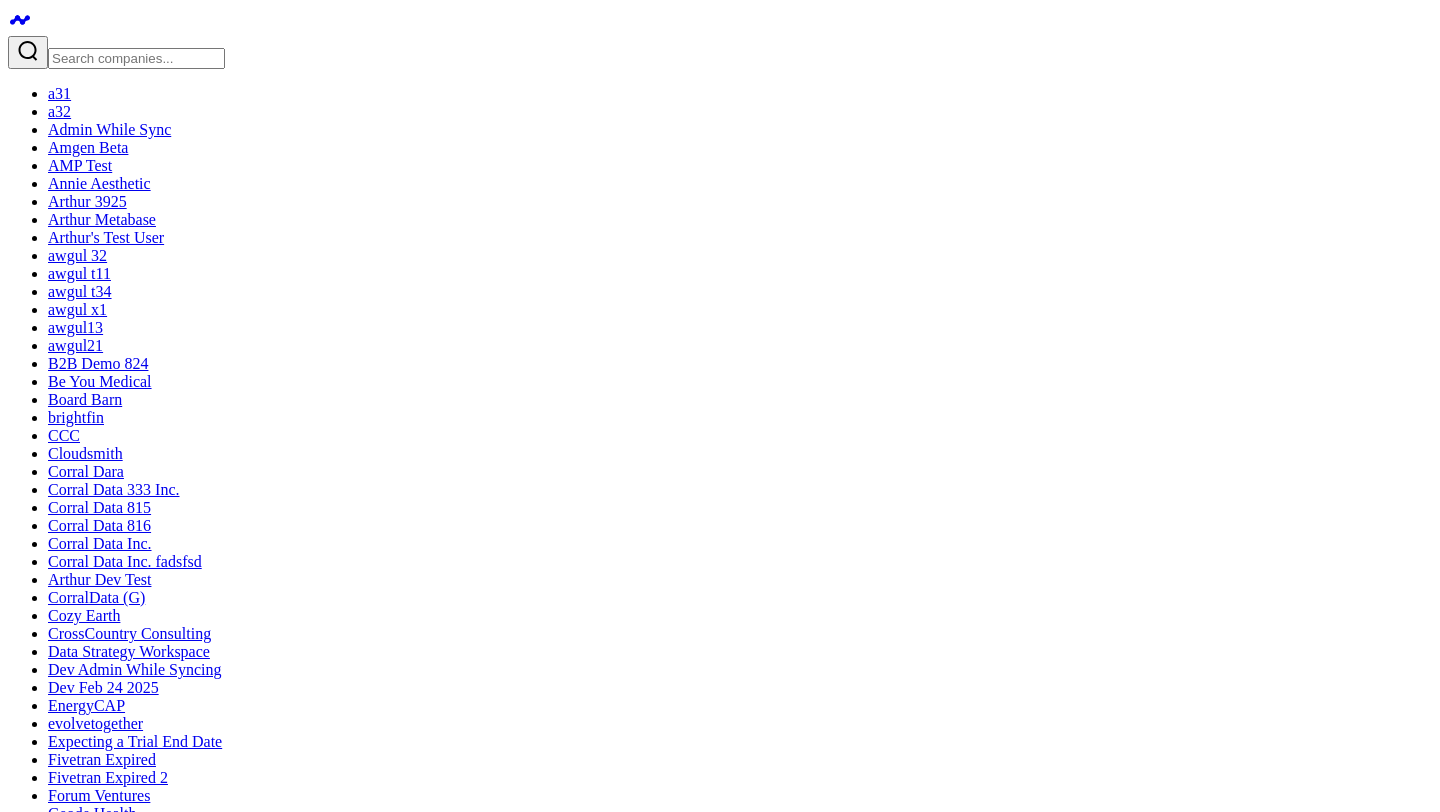 click on "Executive Summary" at bounding box center [153, 2137] 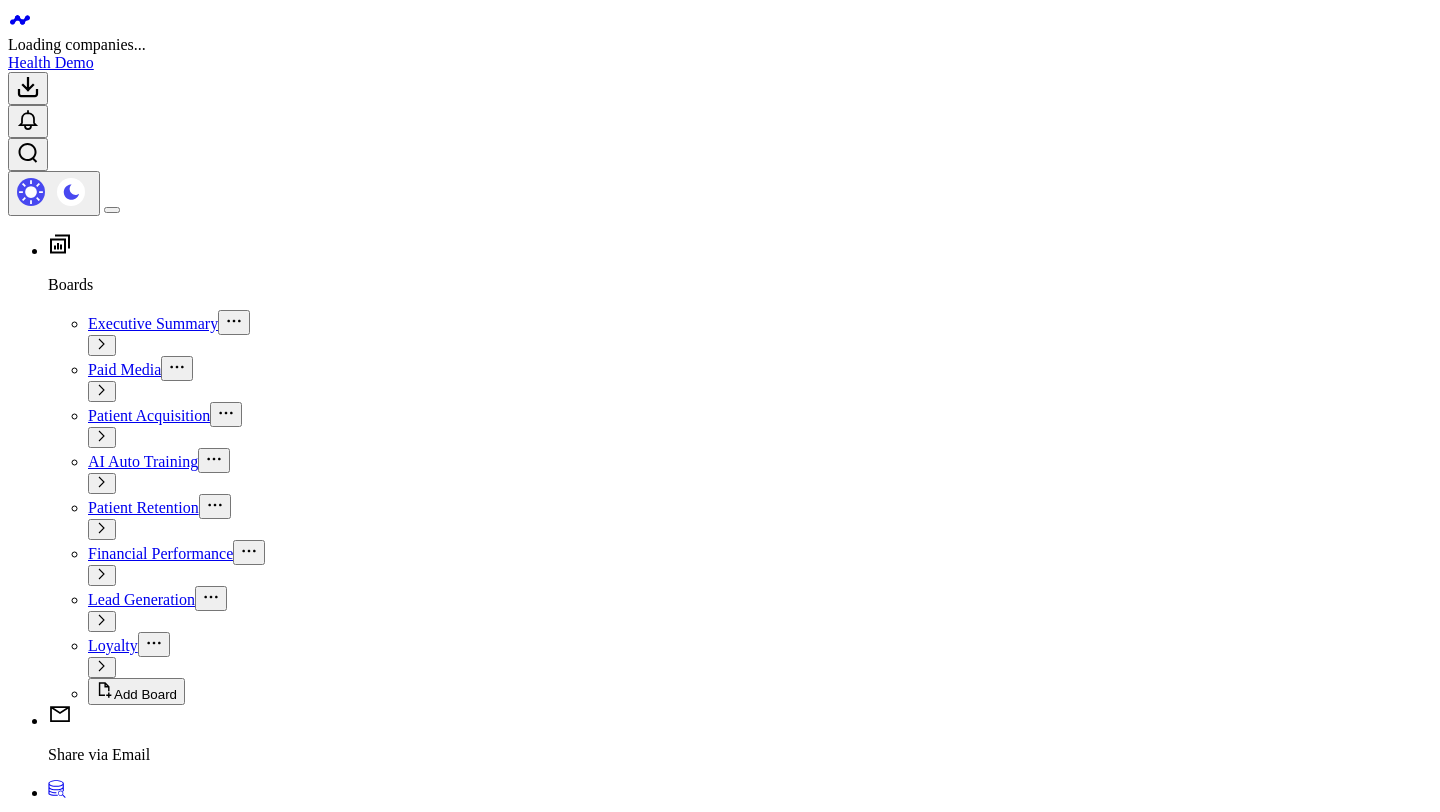 scroll, scrollTop: 0, scrollLeft: 0, axis: both 